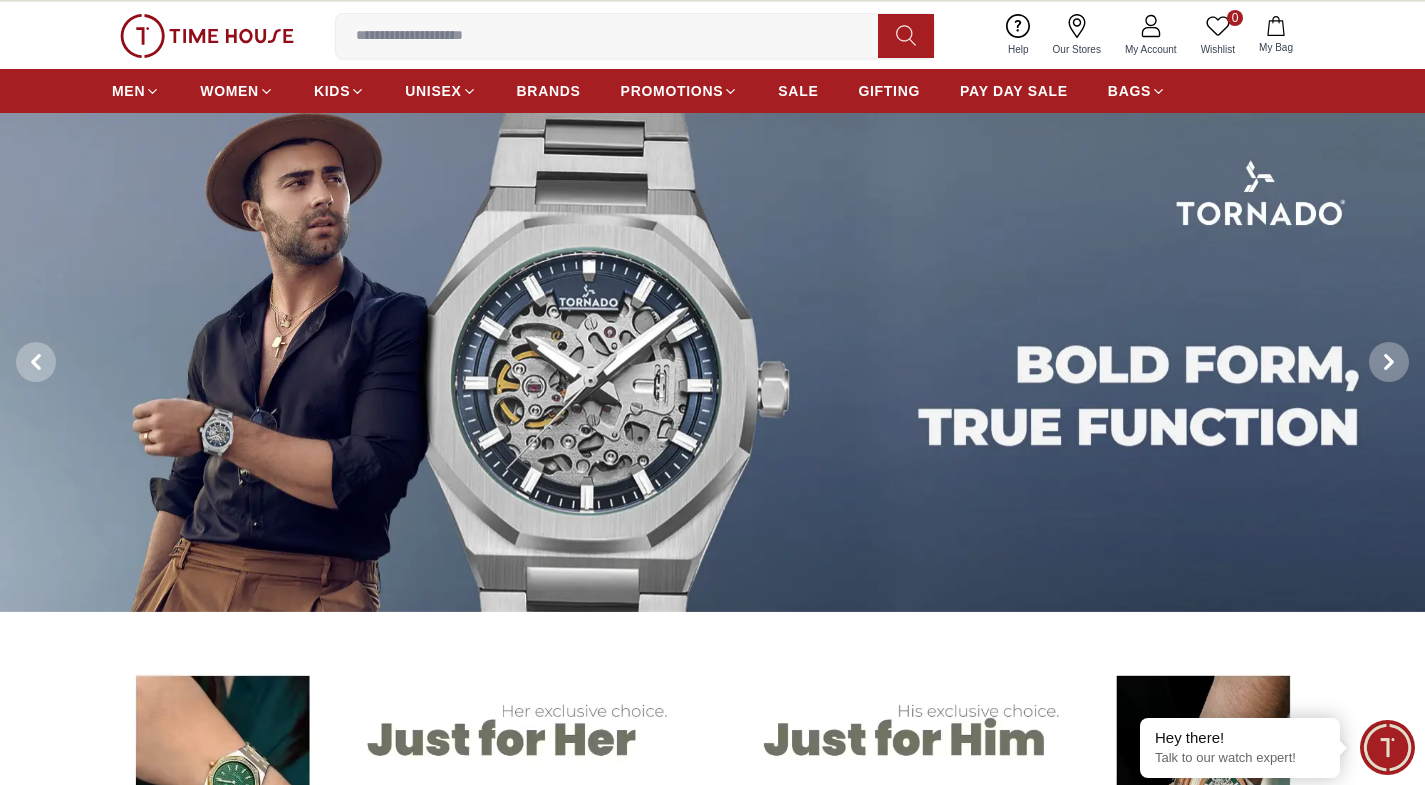 scroll, scrollTop: 0, scrollLeft: 0, axis: both 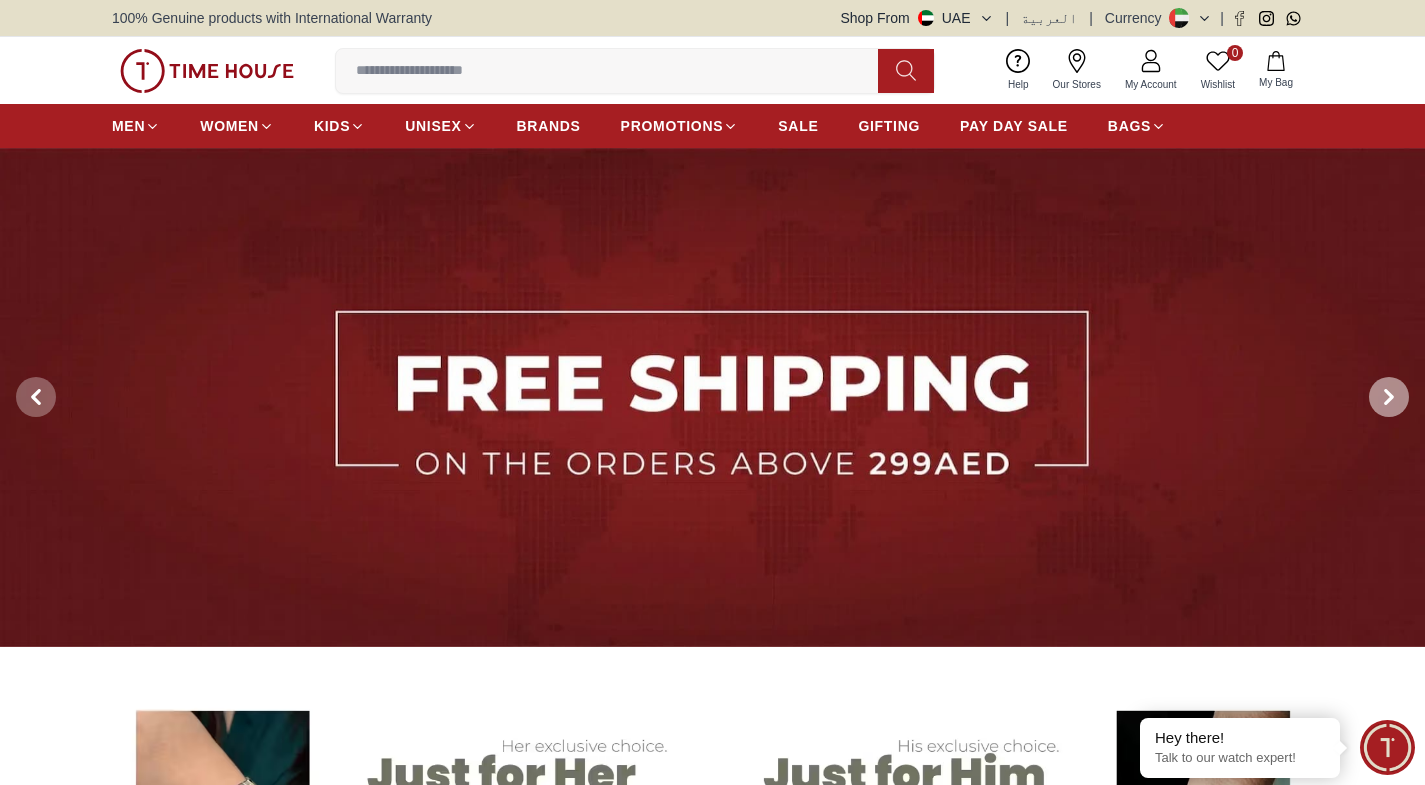 click at bounding box center [1389, 397] 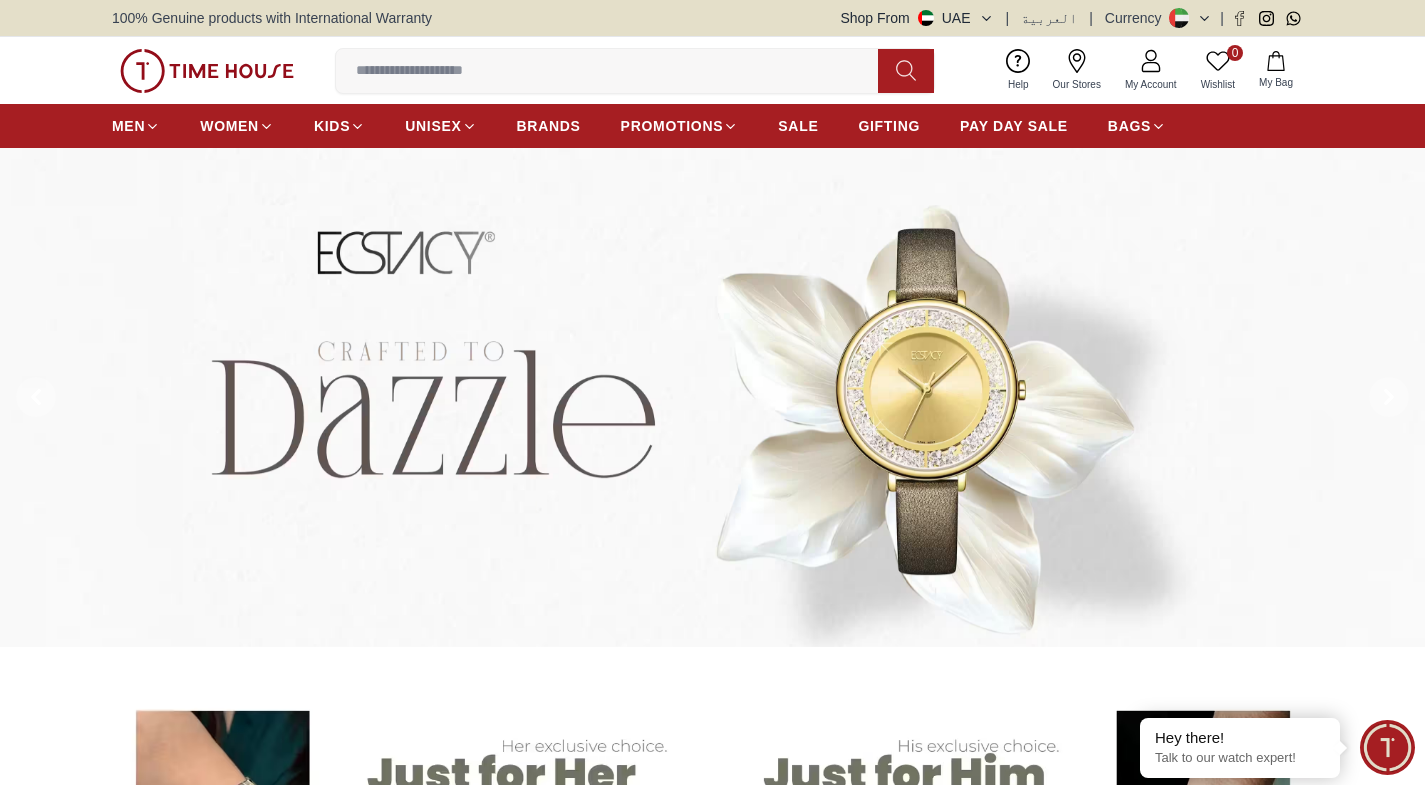 click at bounding box center [615, 71] 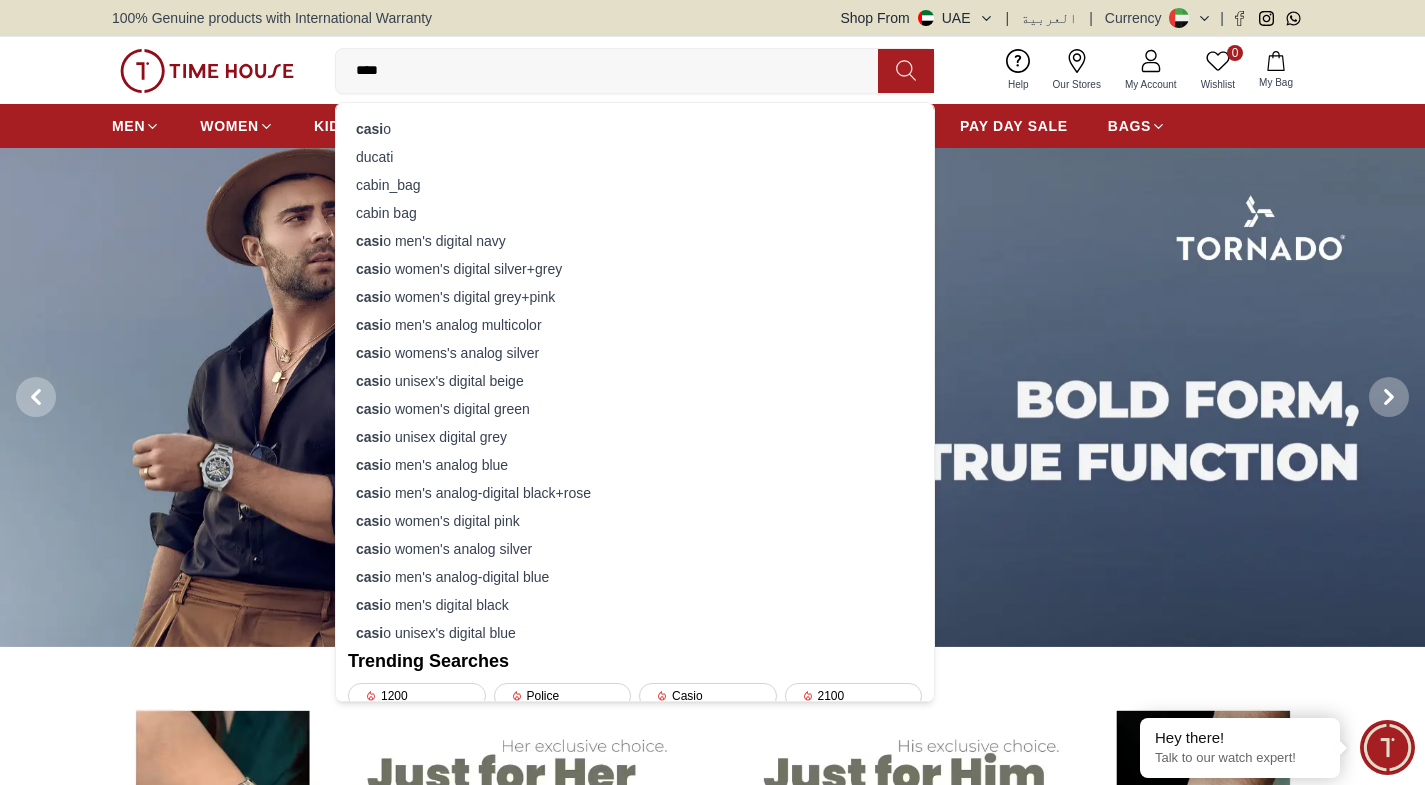 type on "*****" 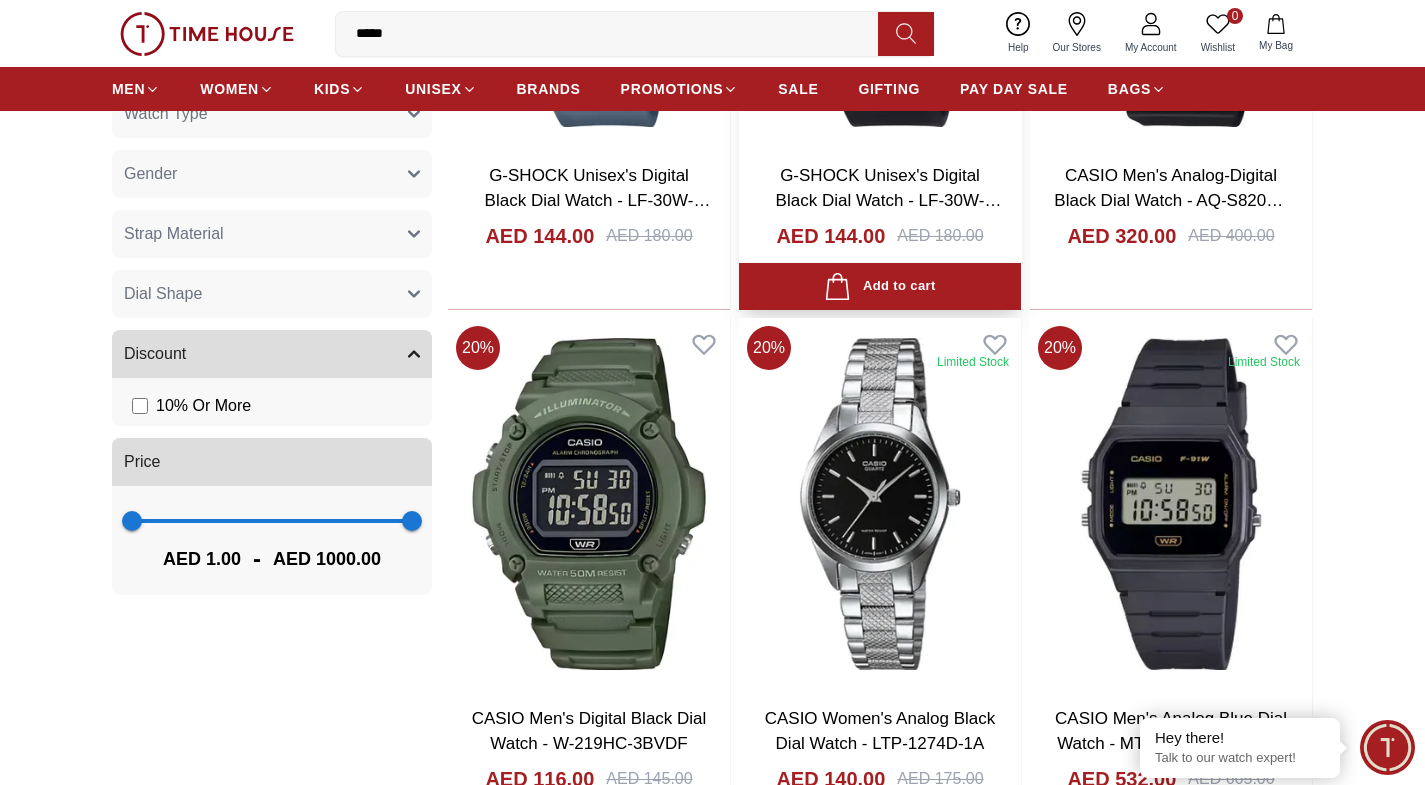scroll, scrollTop: 1100, scrollLeft: 0, axis: vertical 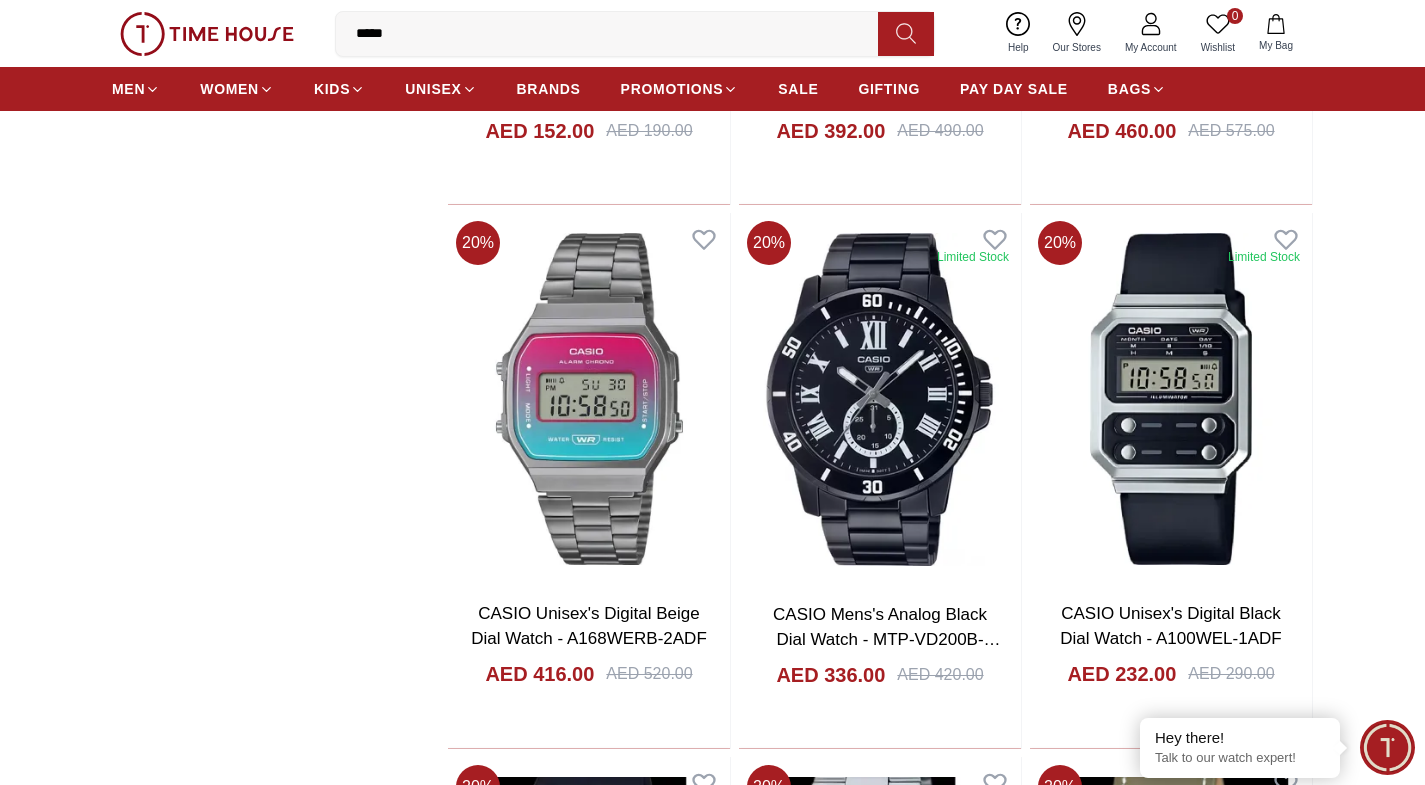 click on "*****" at bounding box center (615, 34) 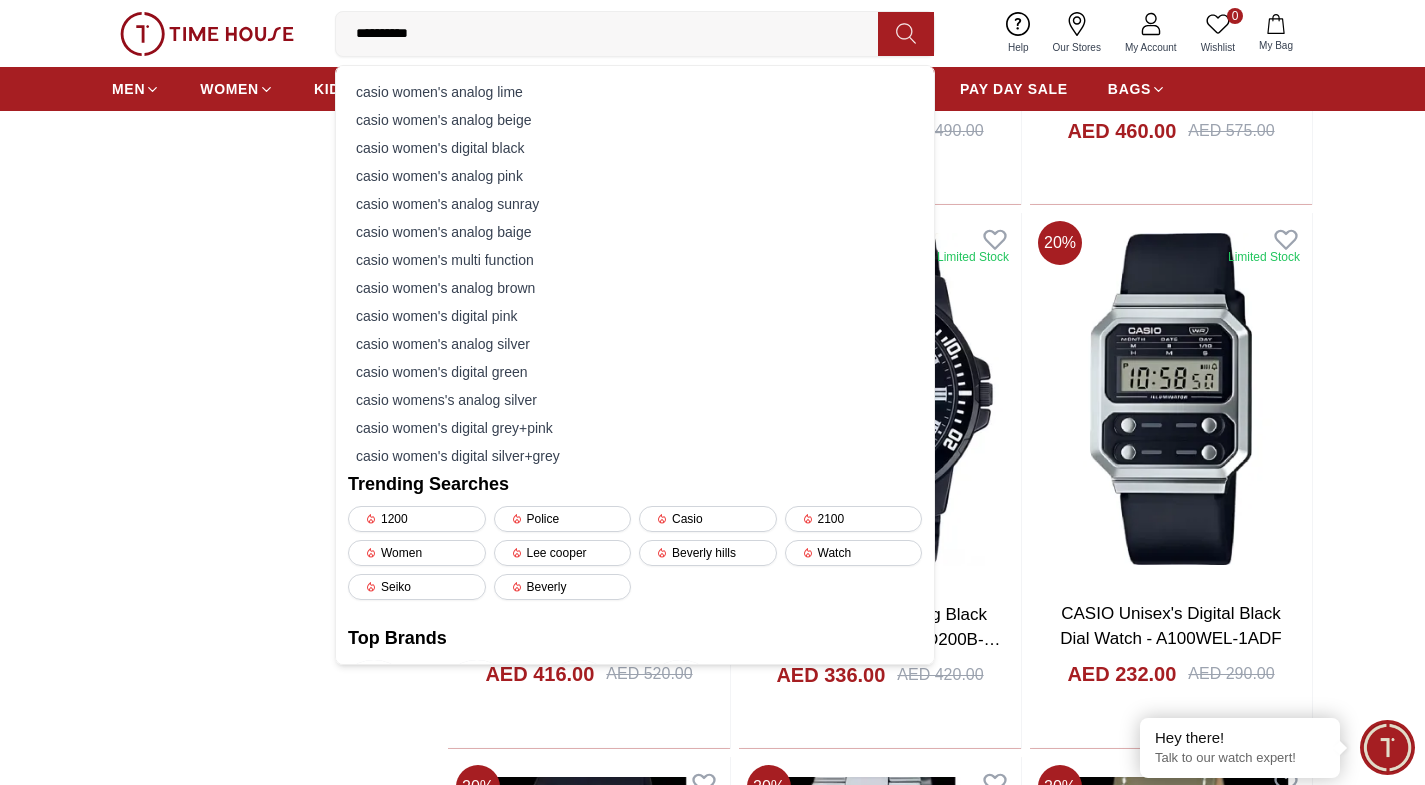 type on "**********" 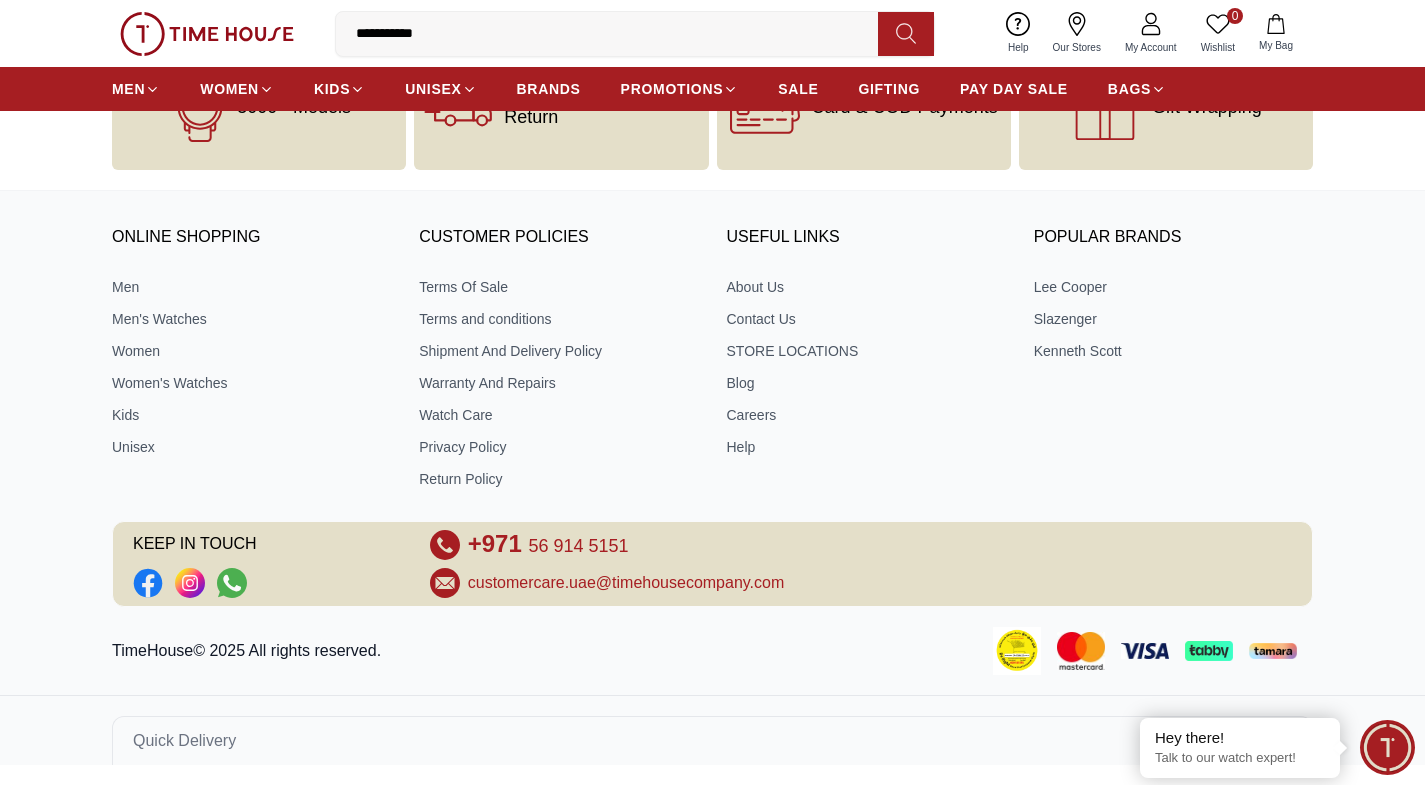 scroll, scrollTop: 0, scrollLeft: 0, axis: both 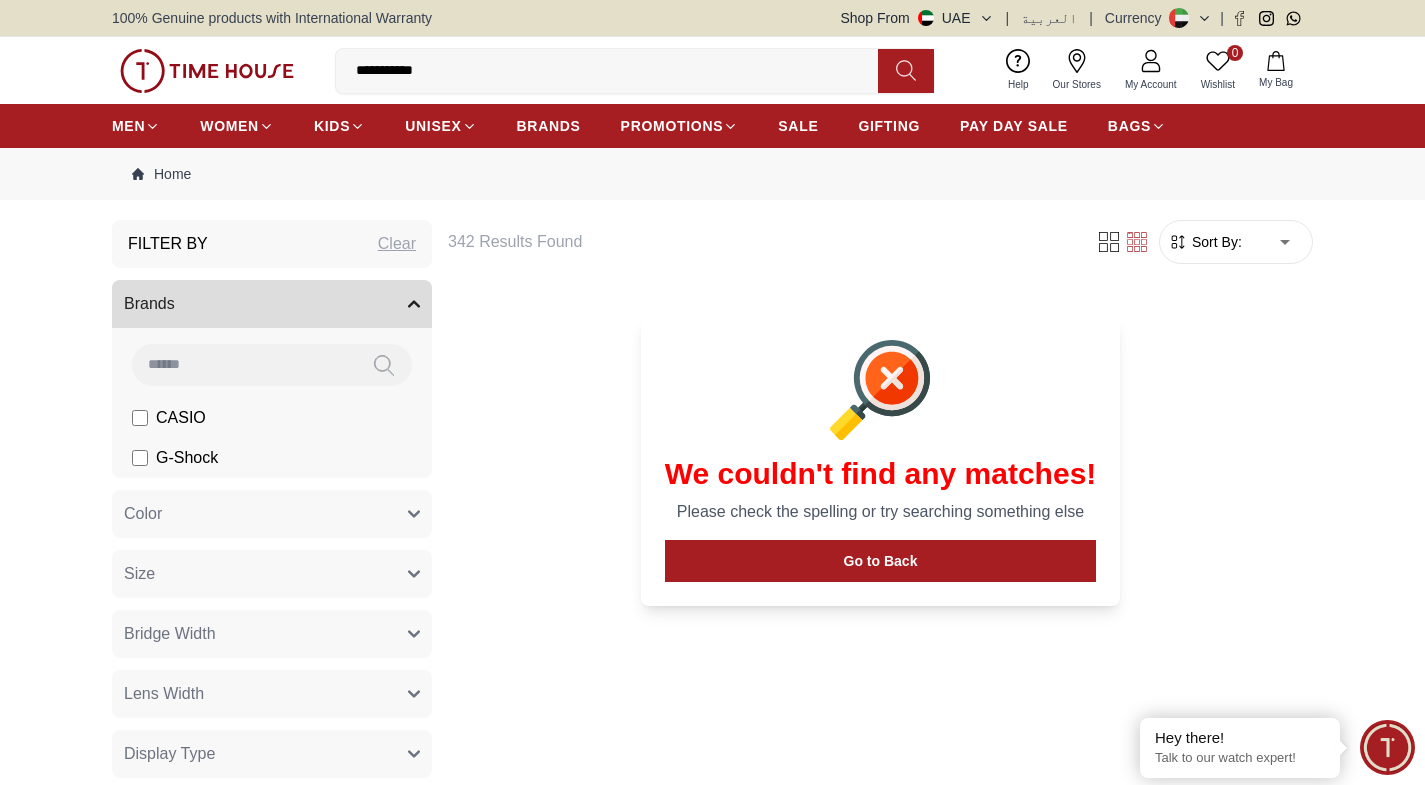 click on "**********" at bounding box center (615, 71) 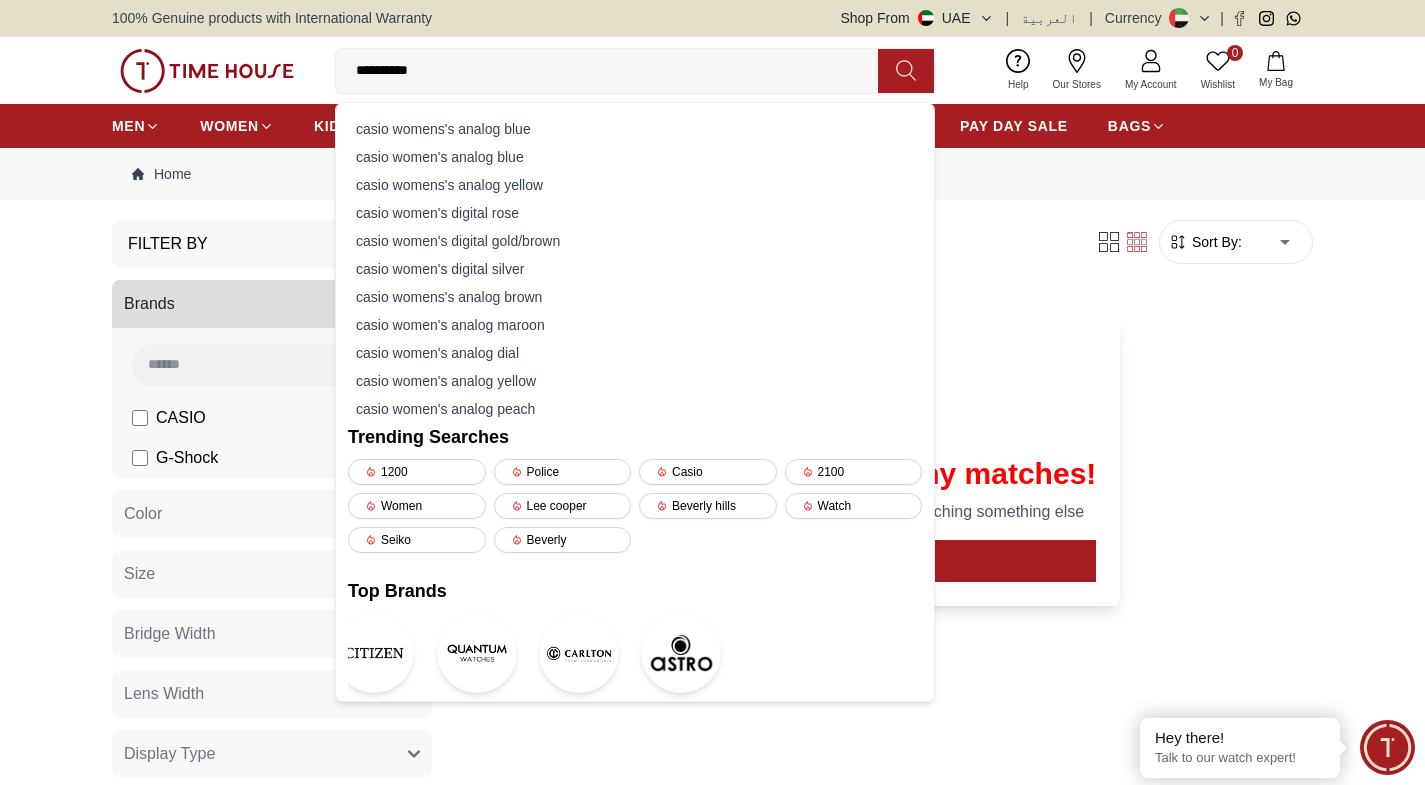 type on "**********" 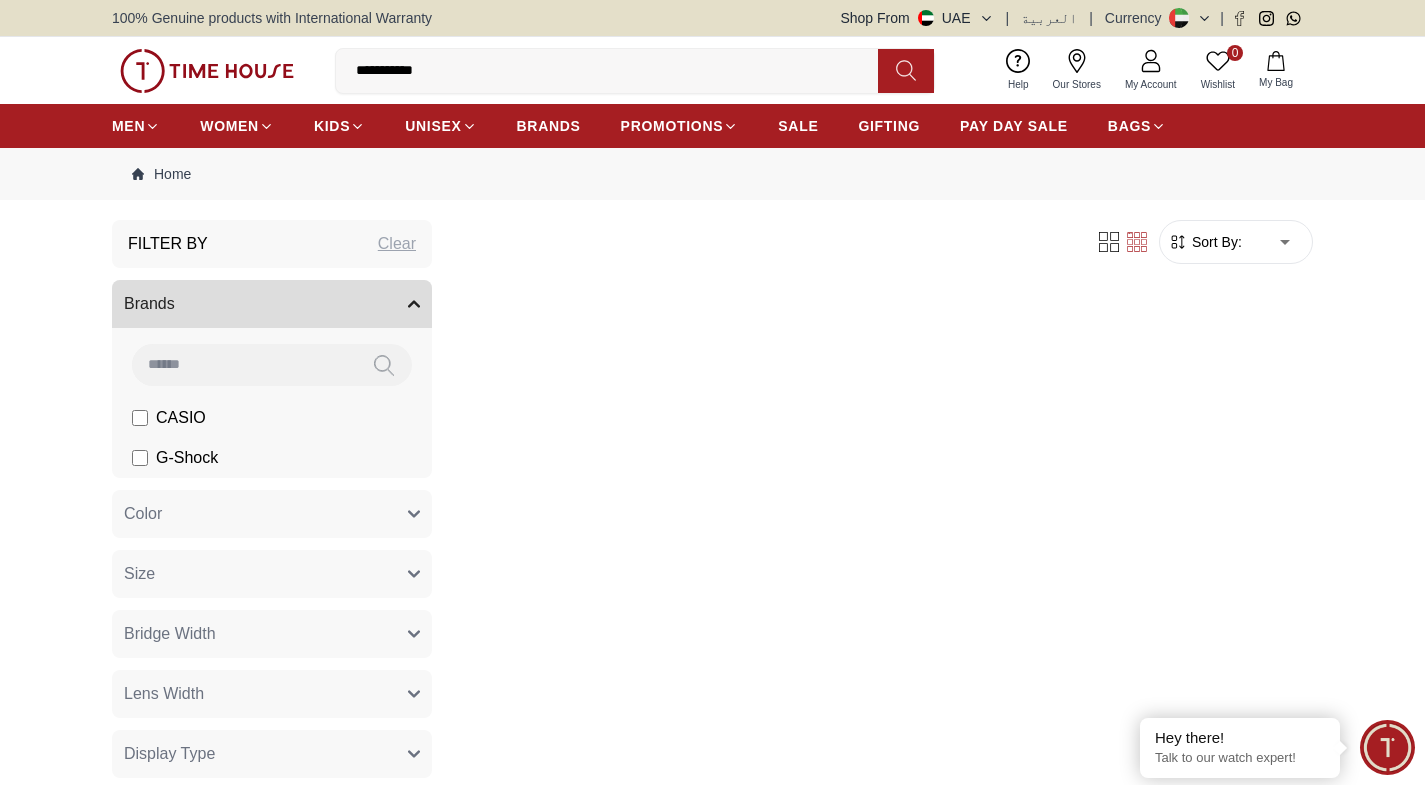 click on "Color" at bounding box center (272, 514) 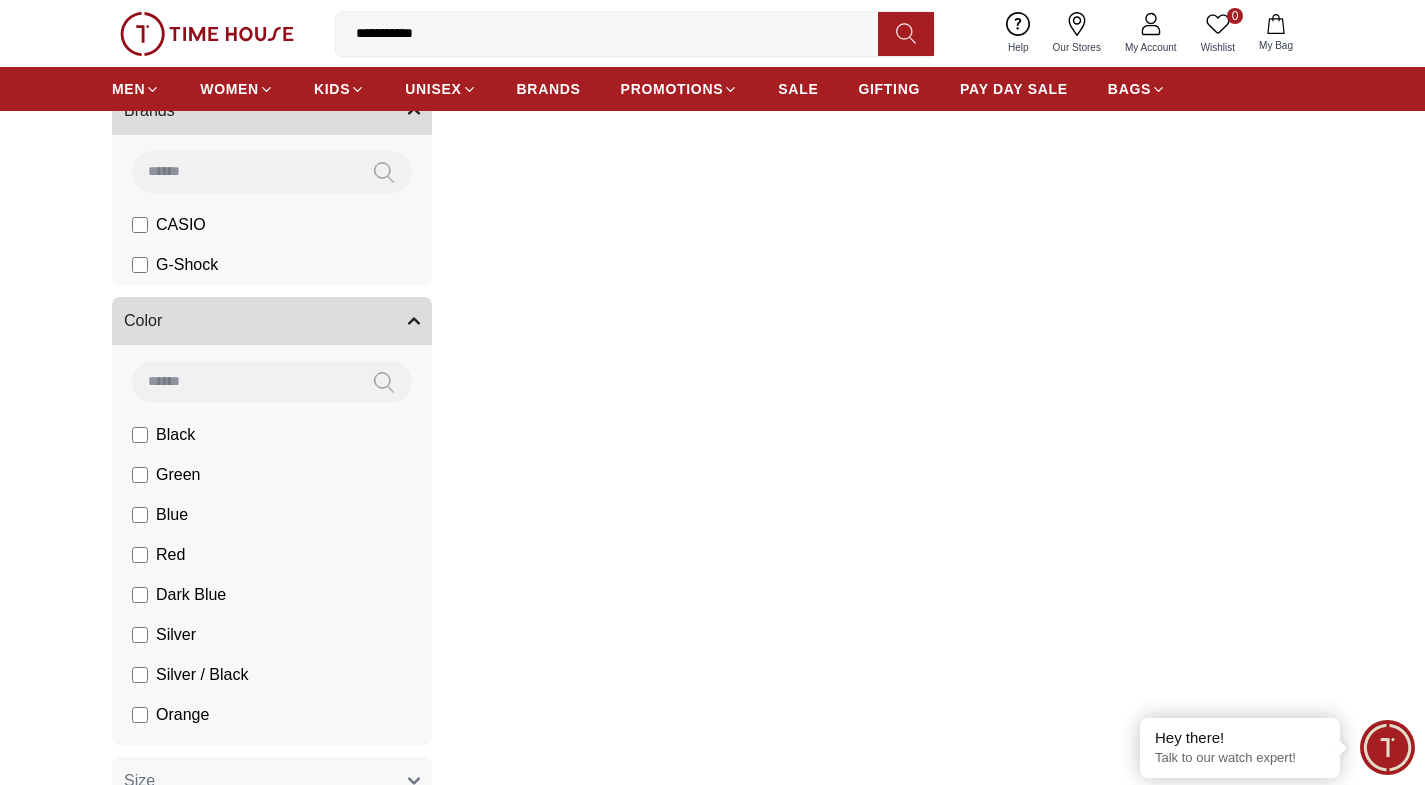 scroll, scrollTop: 200, scrollLeft: 0, axis: vertical 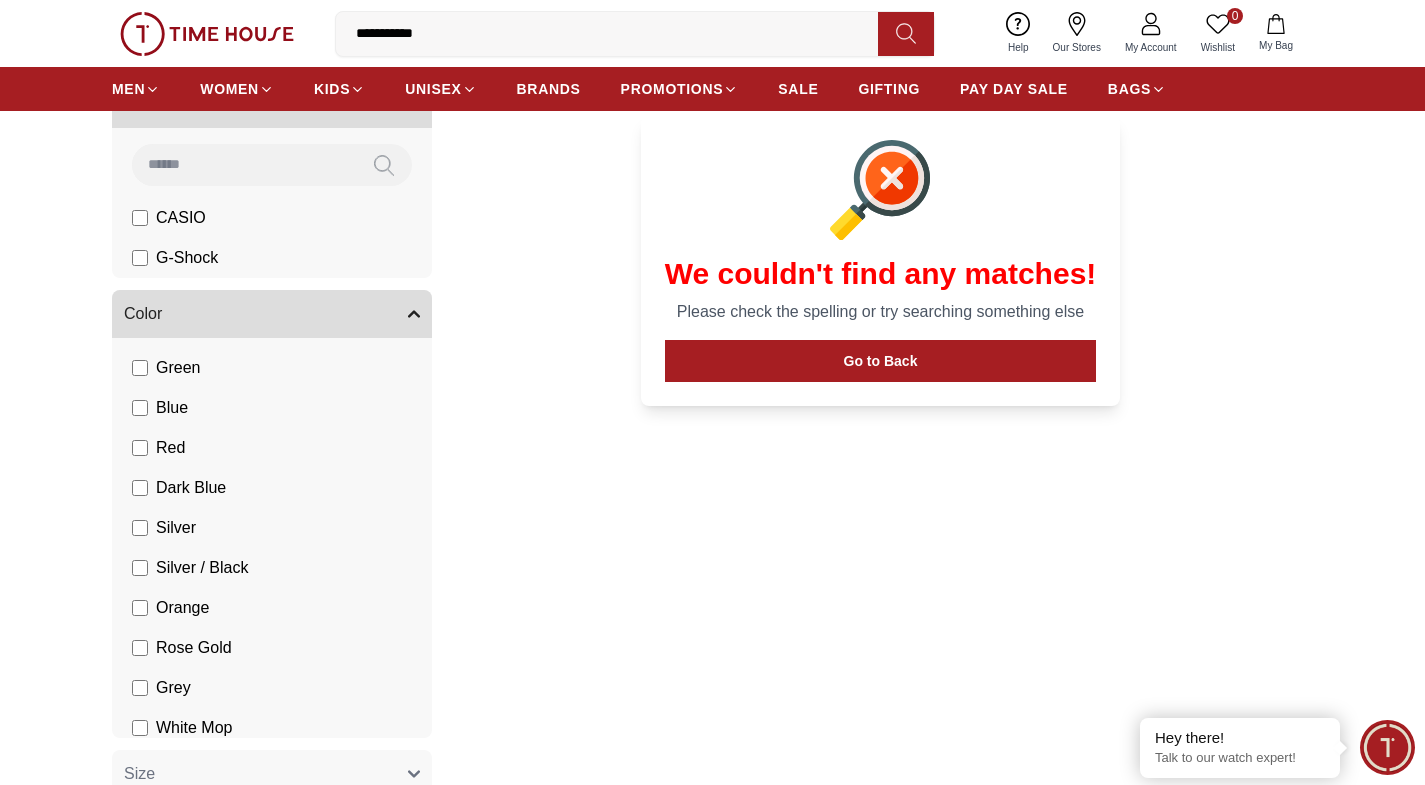 click on "Blue" at bounding box center (160, 408) 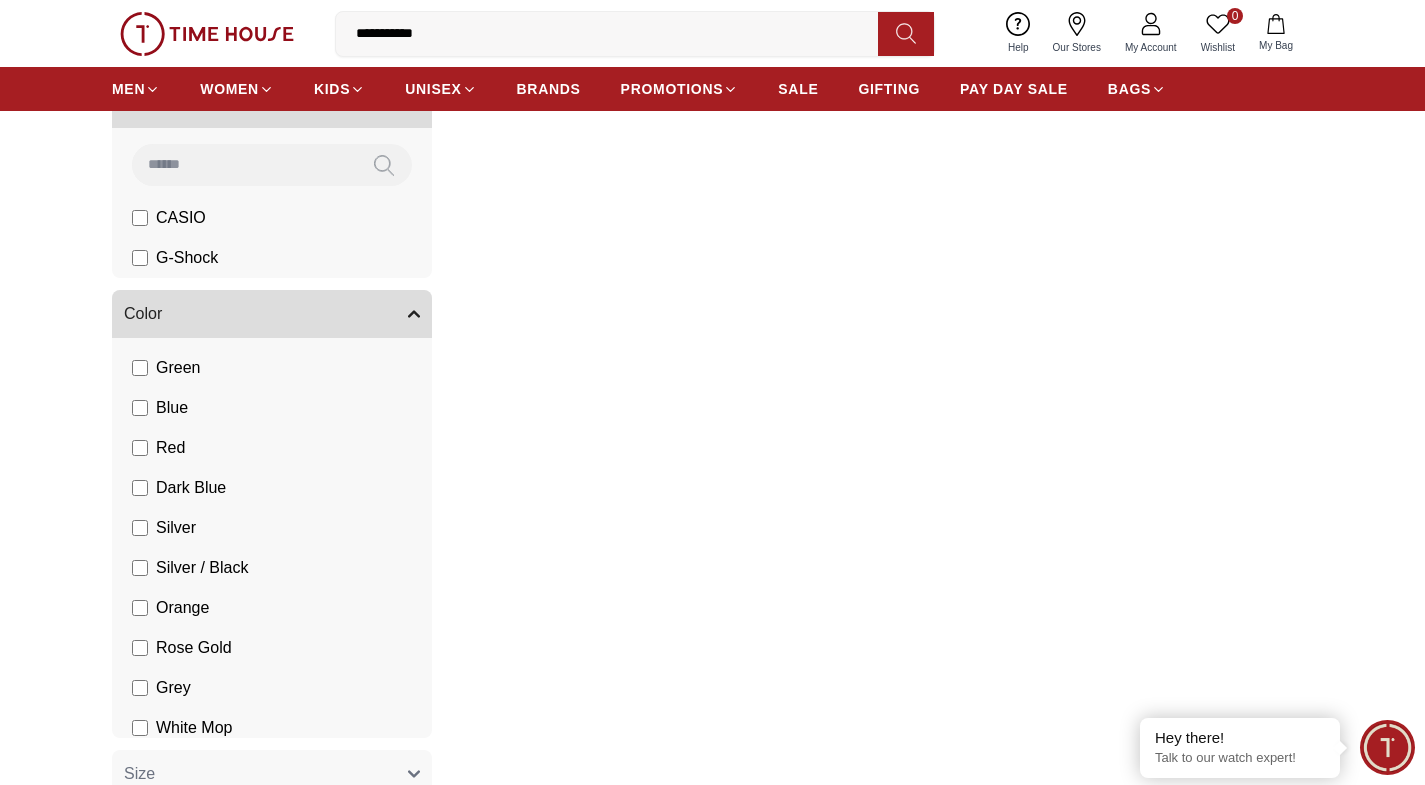 scroll, scrollTop: 200, scrollLeft: 0, axis: vertical 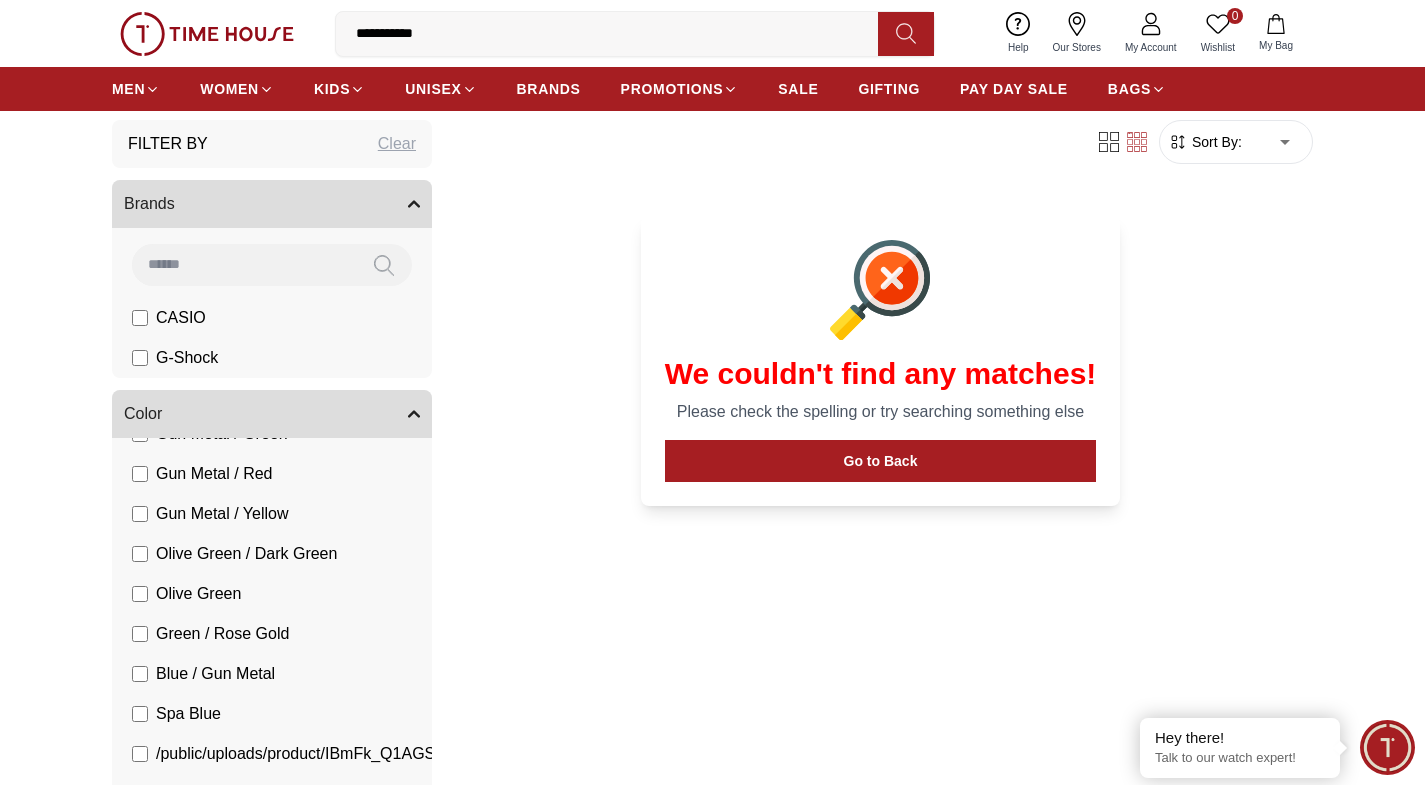 drag, startPoint x: 387, startPoint y: 38, endPoint x: 584, endPoint y: 36, distance: 197.01015 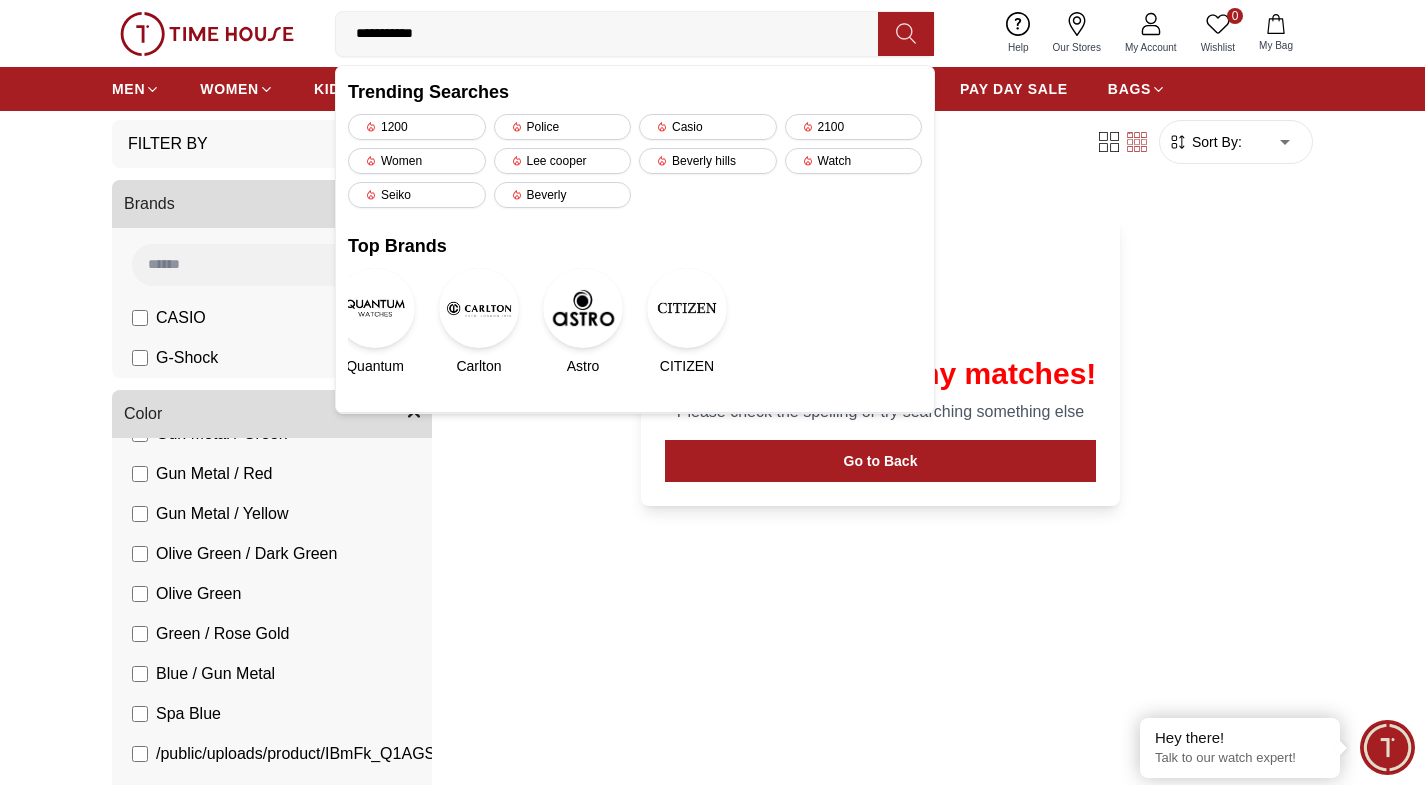 type on "*****" 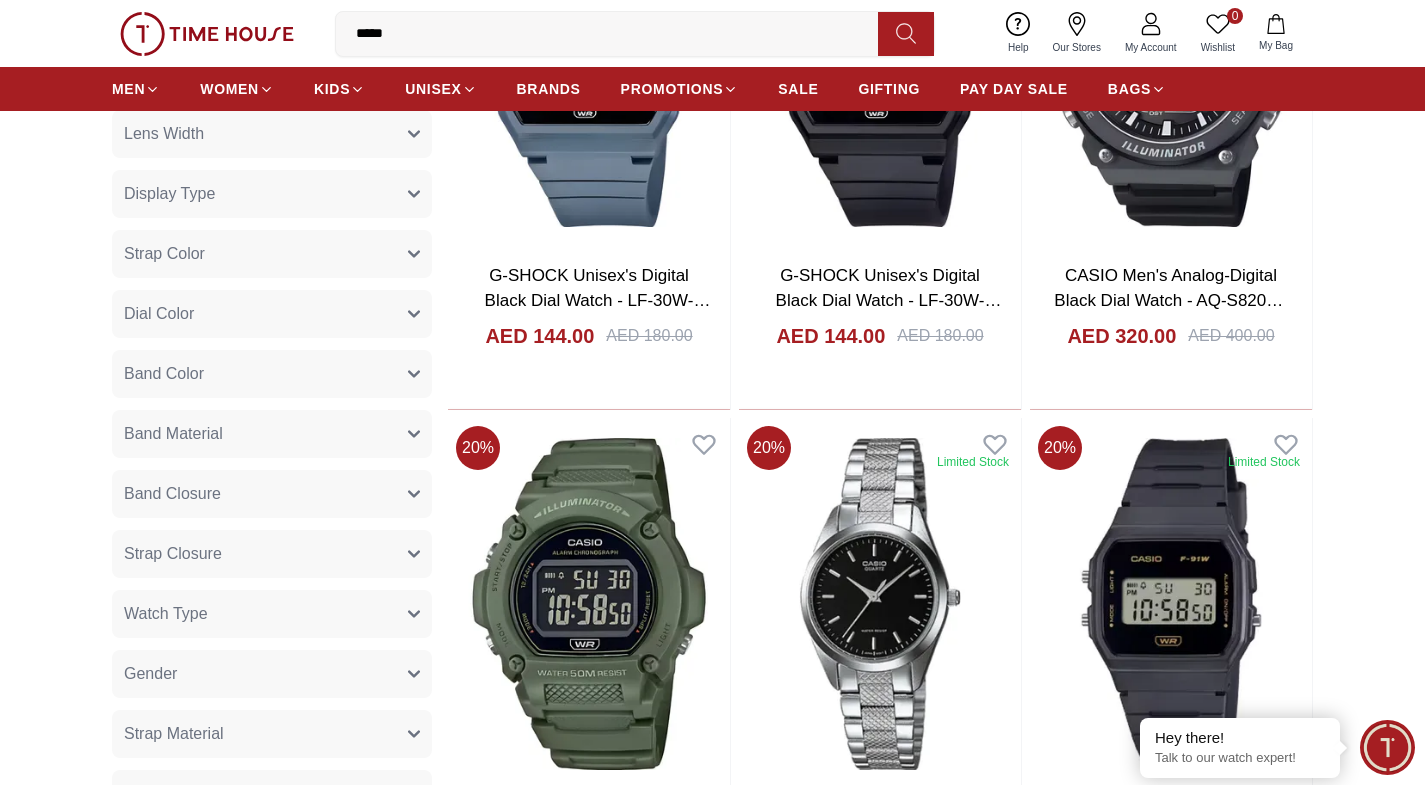 scroll, scrollTop: 1000, scrollLeft: 0, axis: vertical 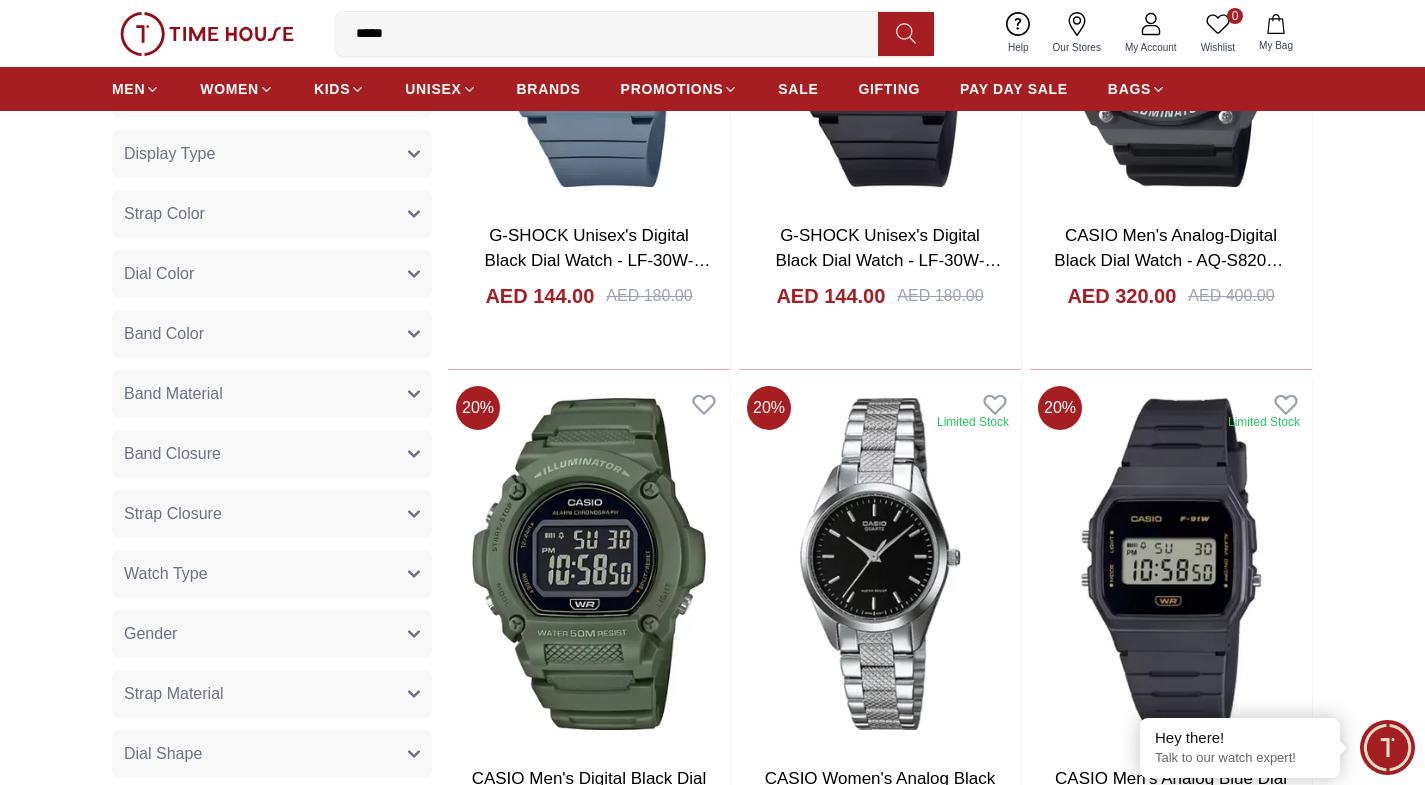 click on "Strap Color" at bounding box center [272, 214] 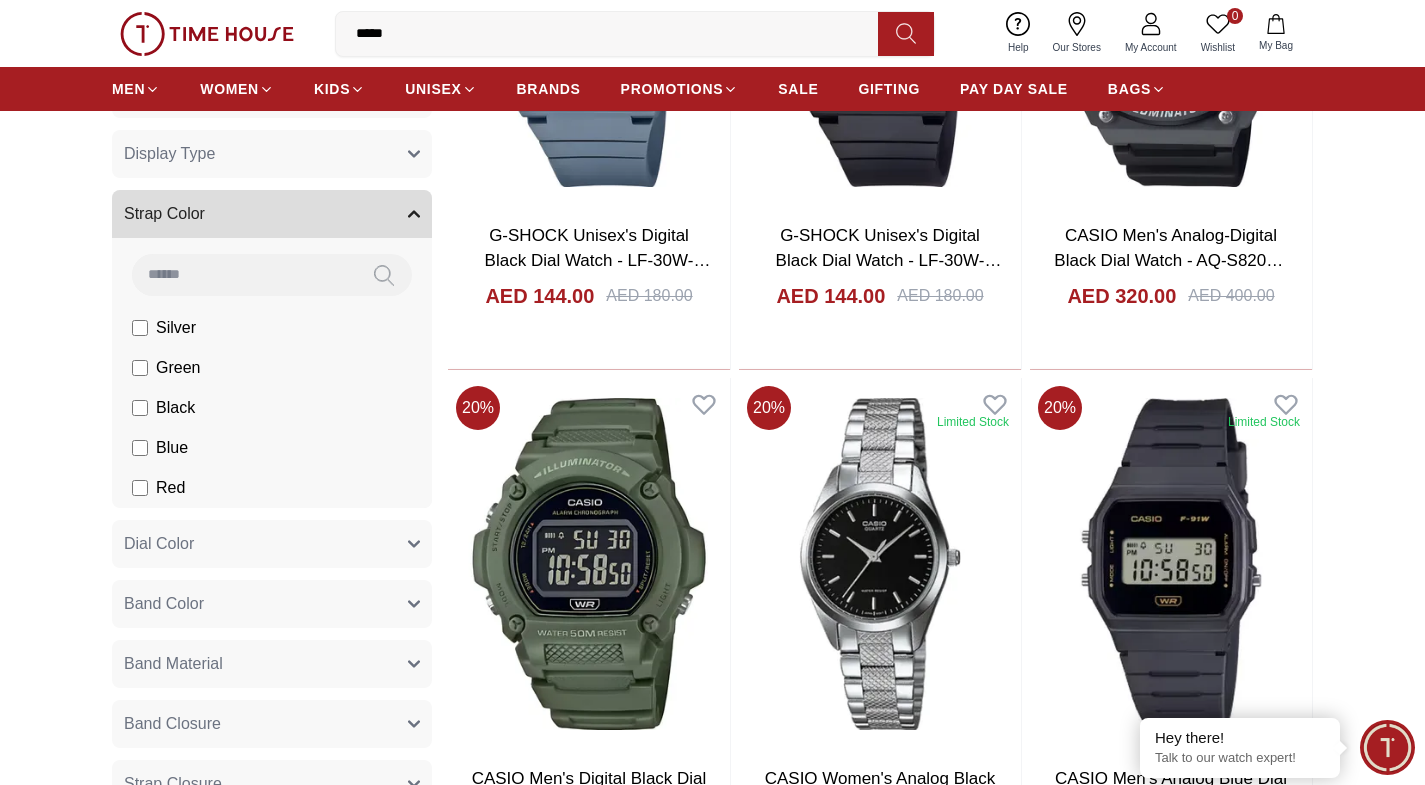 click on "Red" at bounding box center (179, -4026) 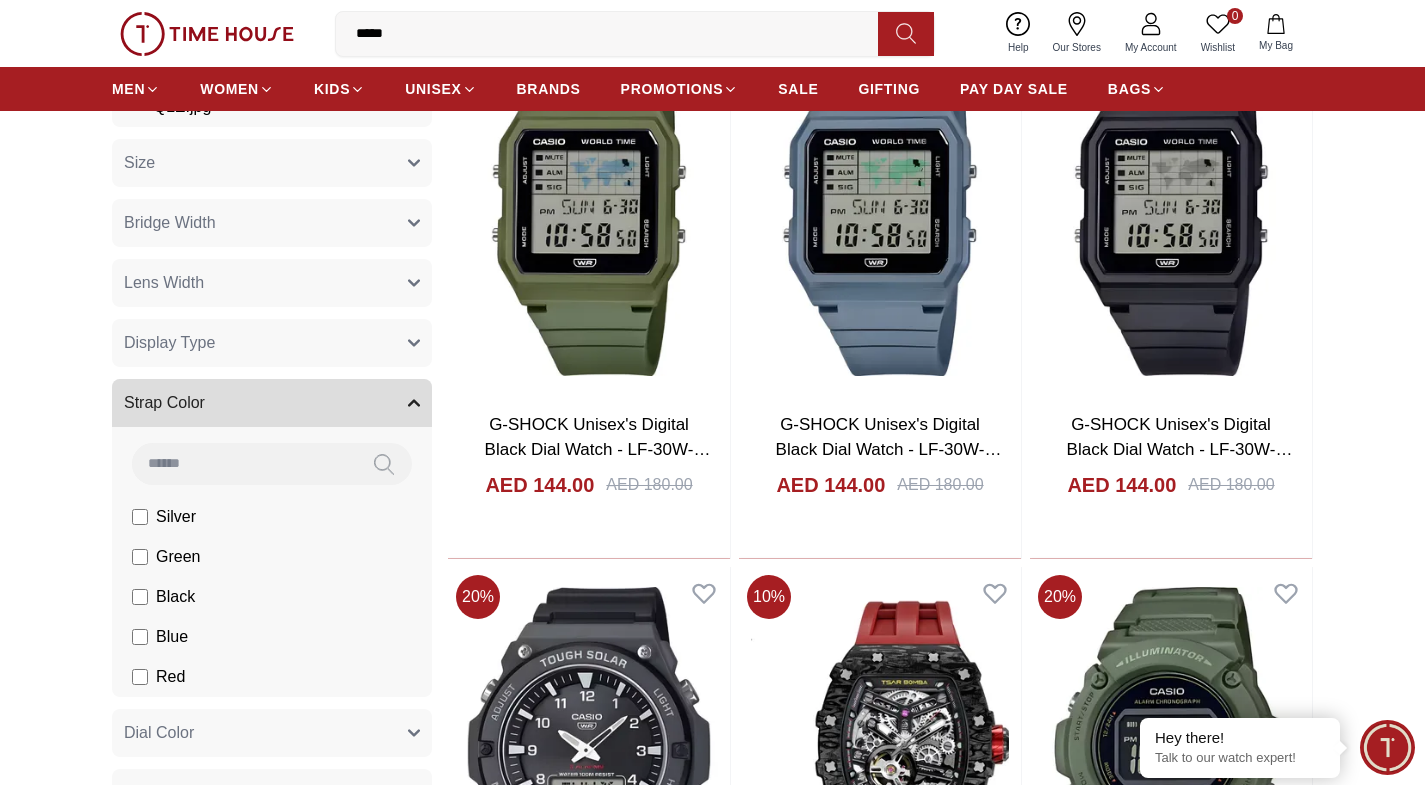 scroll, scrollTop: 900, scrollLeft: 0, axis: vertical 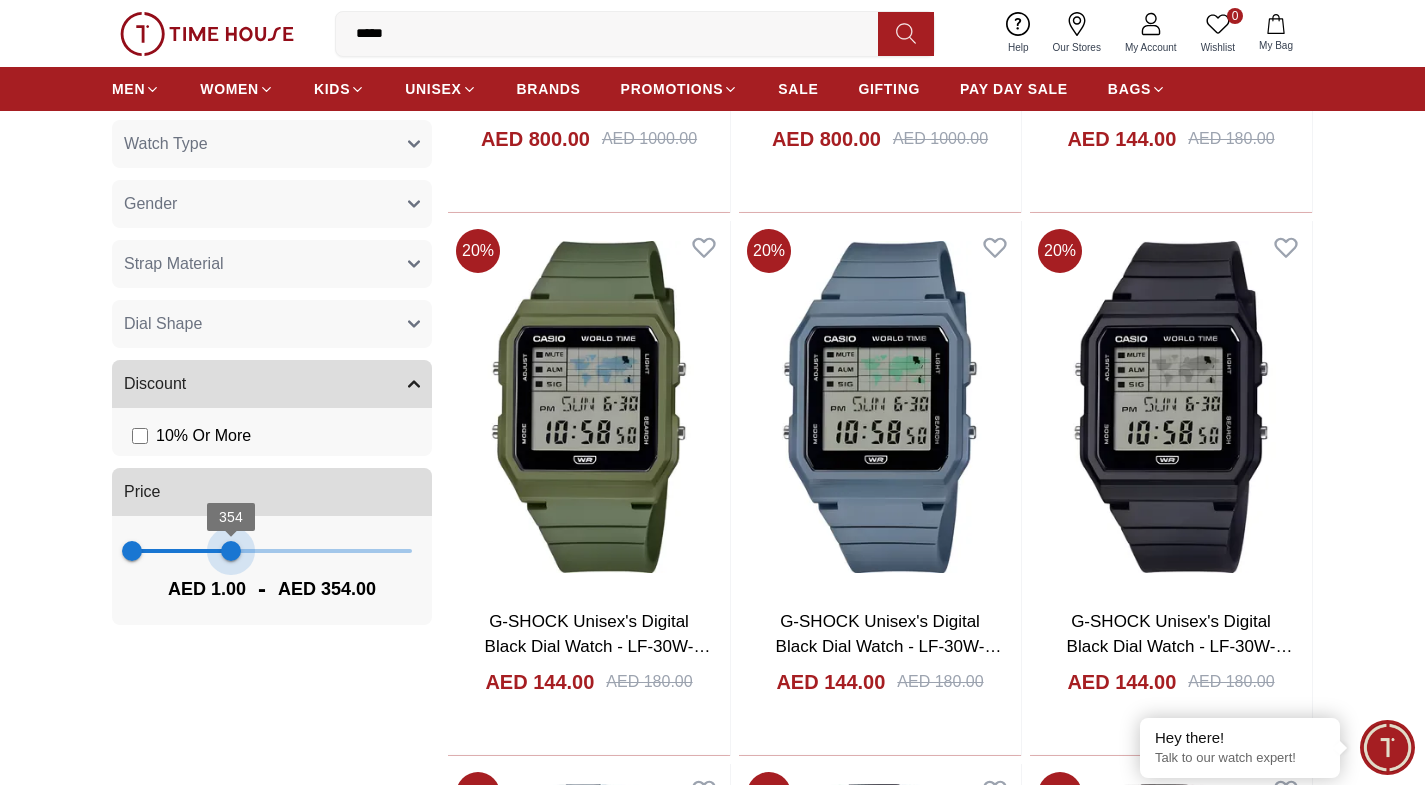 type on "***" 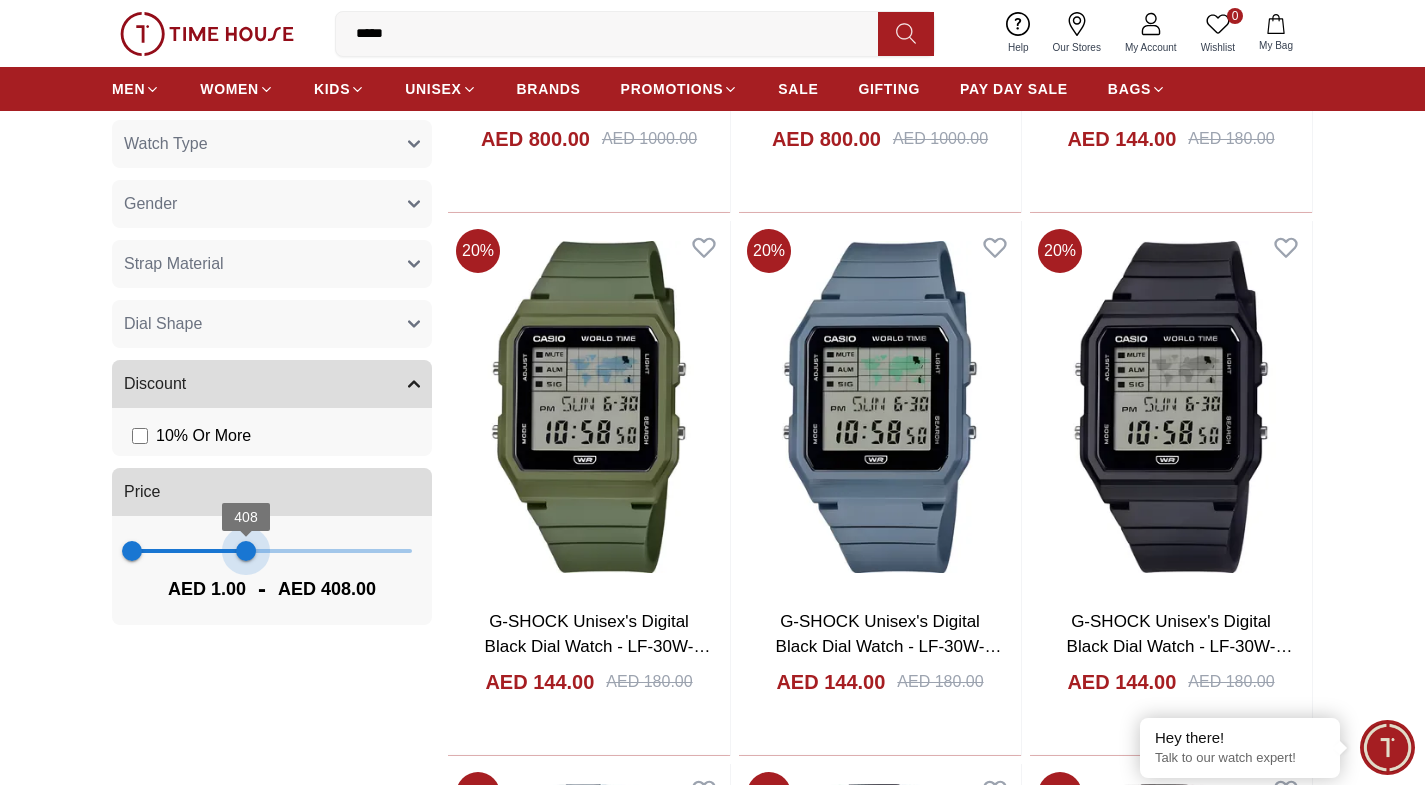drag, startPoint x: 358, startPoint y: 556, endPoint x: 246, endPoint y: 563, distance: 112.21854 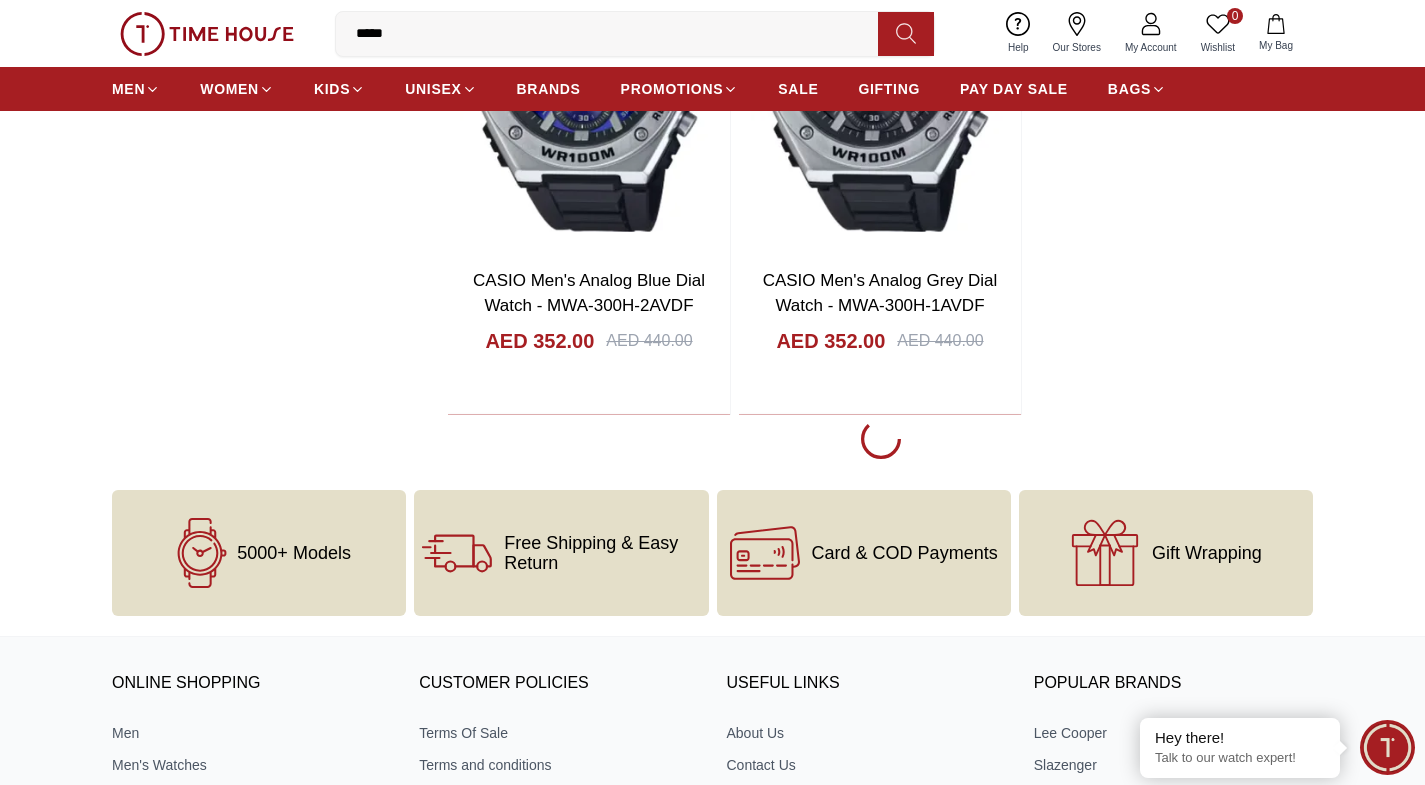 scroll, scrollTop: 3700, scrollLeft: 0, axis: vertical 